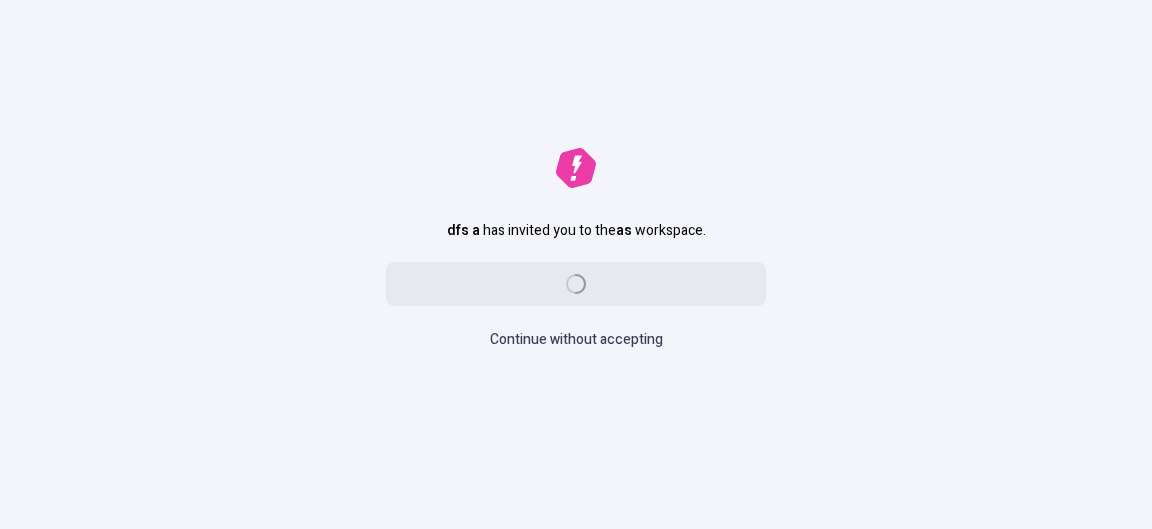 scroll, scrollTop: 0, scrollLeft: 0, axis: both 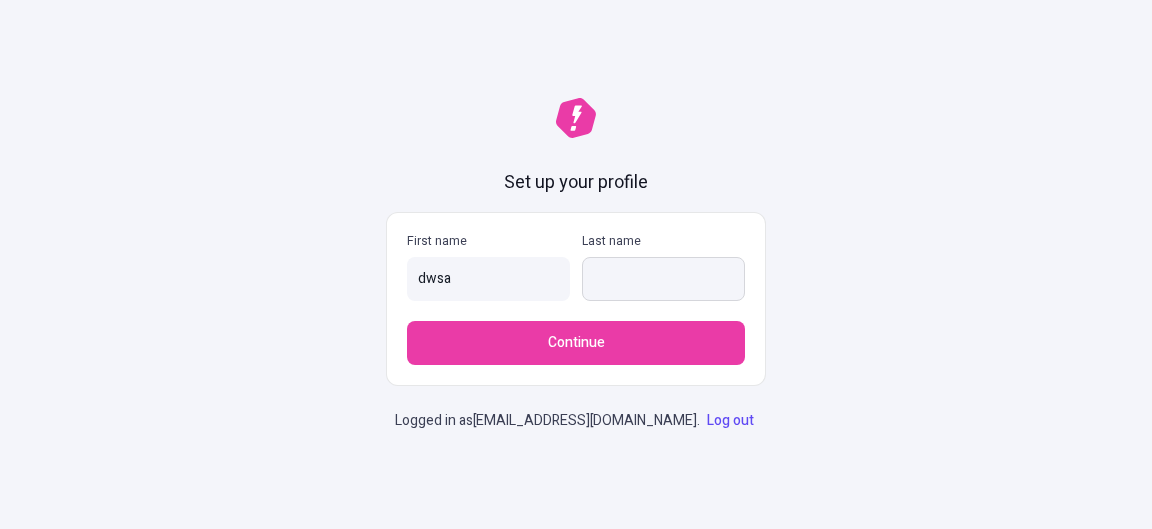 type on "dwsa" 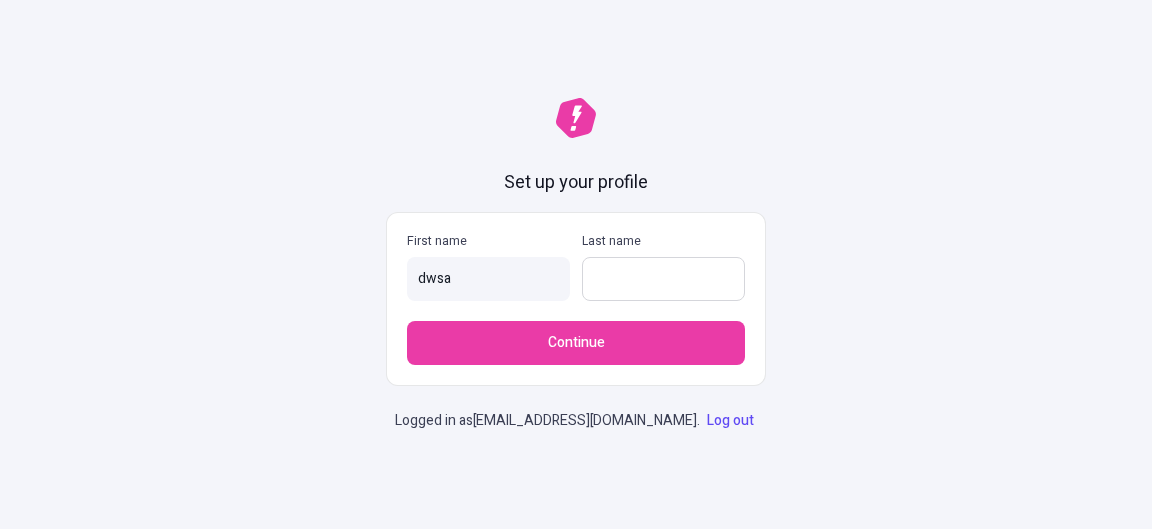click on "Last name" at bounding box center (663, 279) 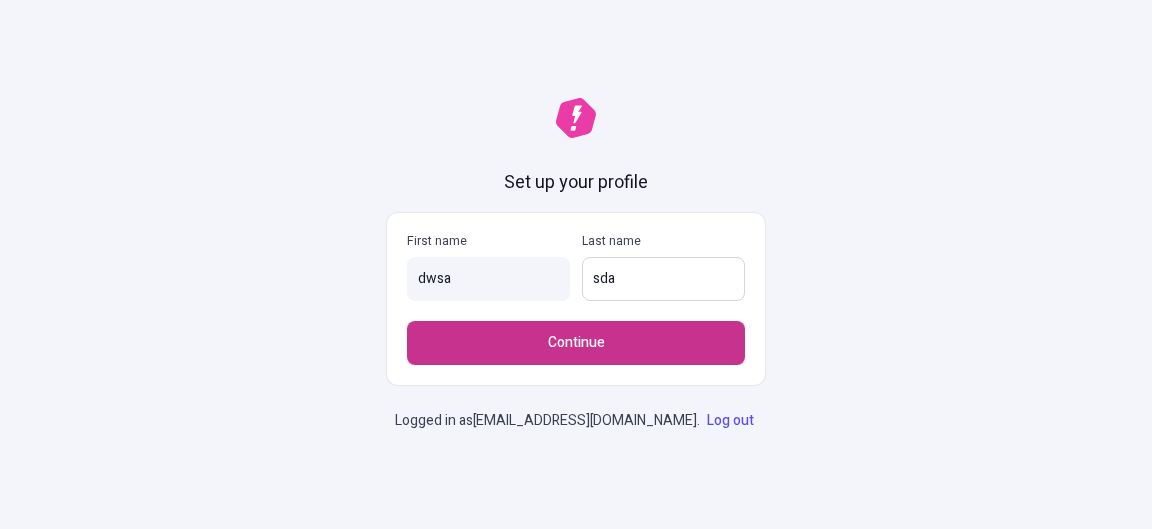 type on "sda" 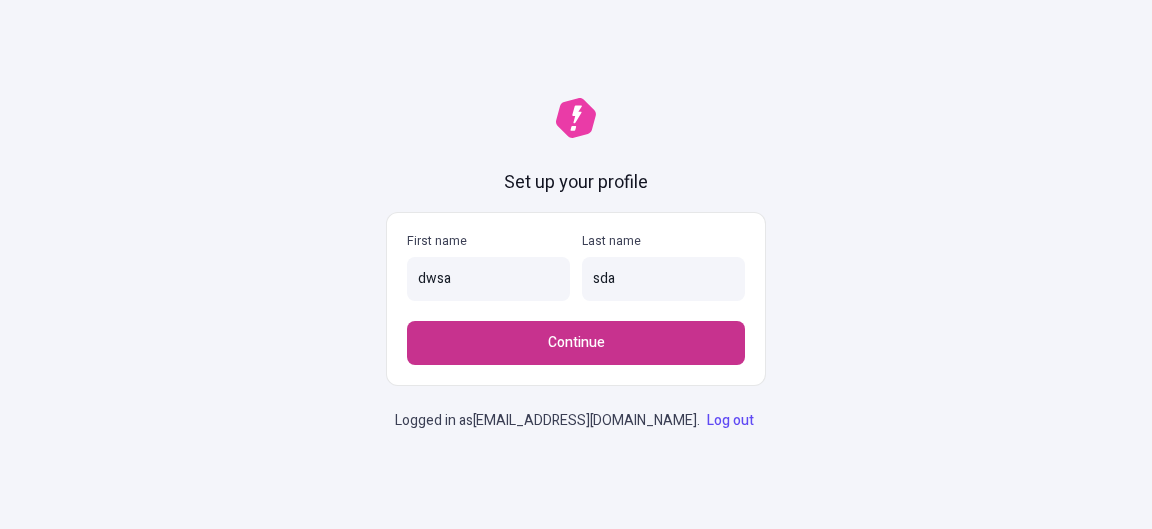 click on "Continue" at bounding box center [576, 343] 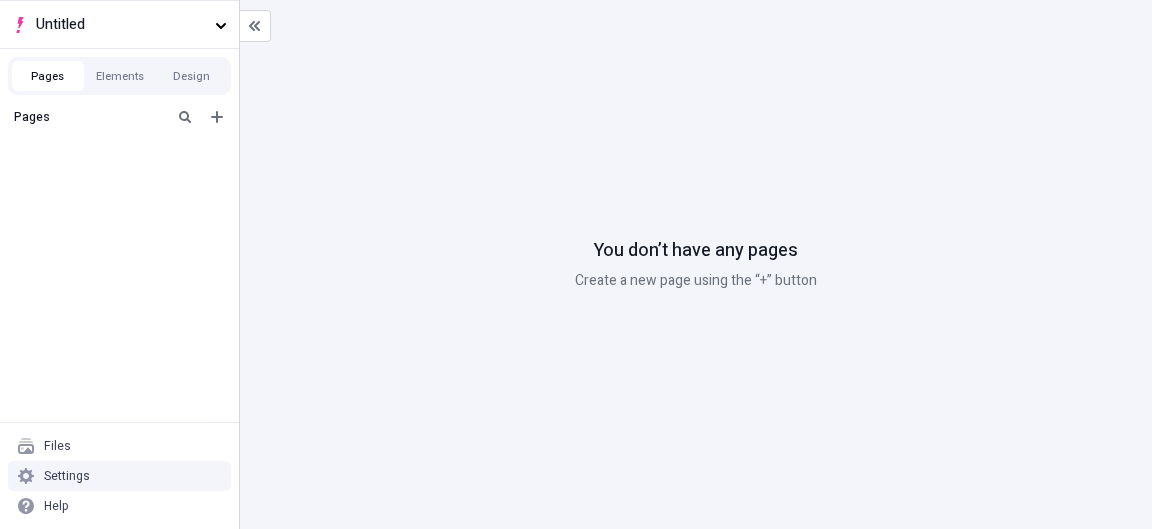 click on "Settings" at bounding box center [67, 476] 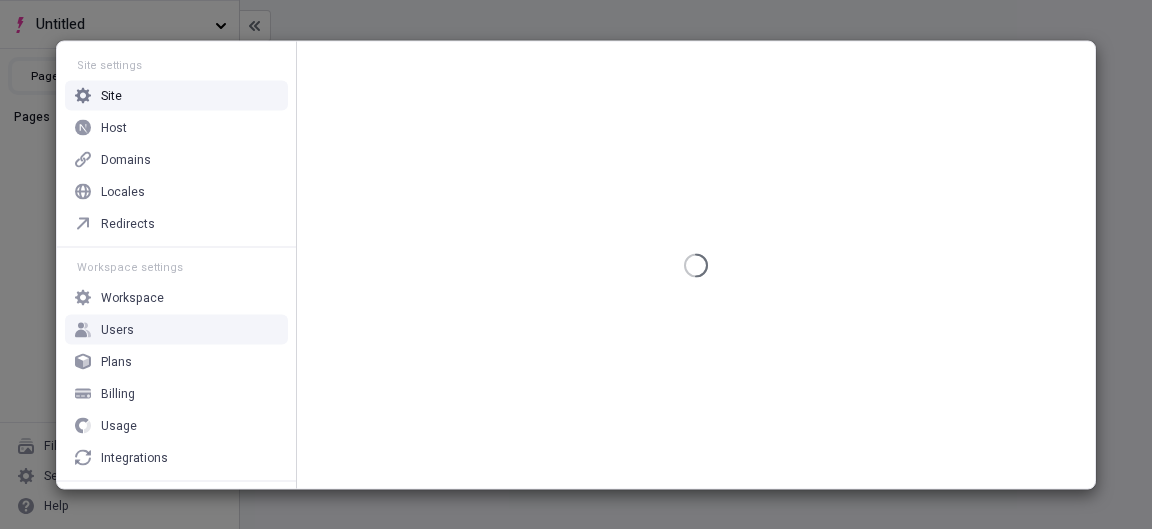 click on "Users" at bounding box center [176, 329] 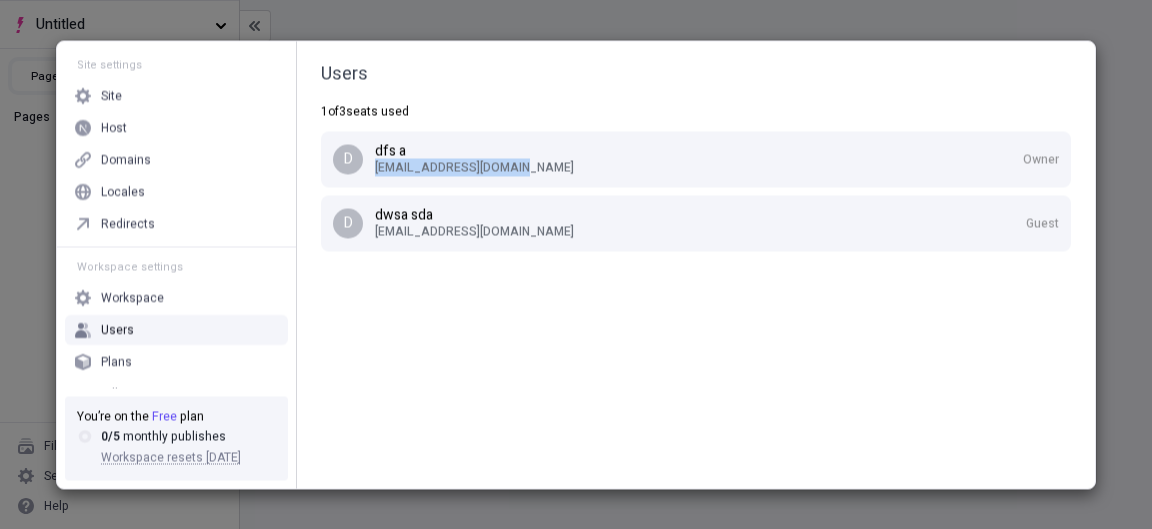 drag, startPoint x: 376, startPoint y: 166, endPoint x: 511, endPoint y: 169, distance: 135.03333 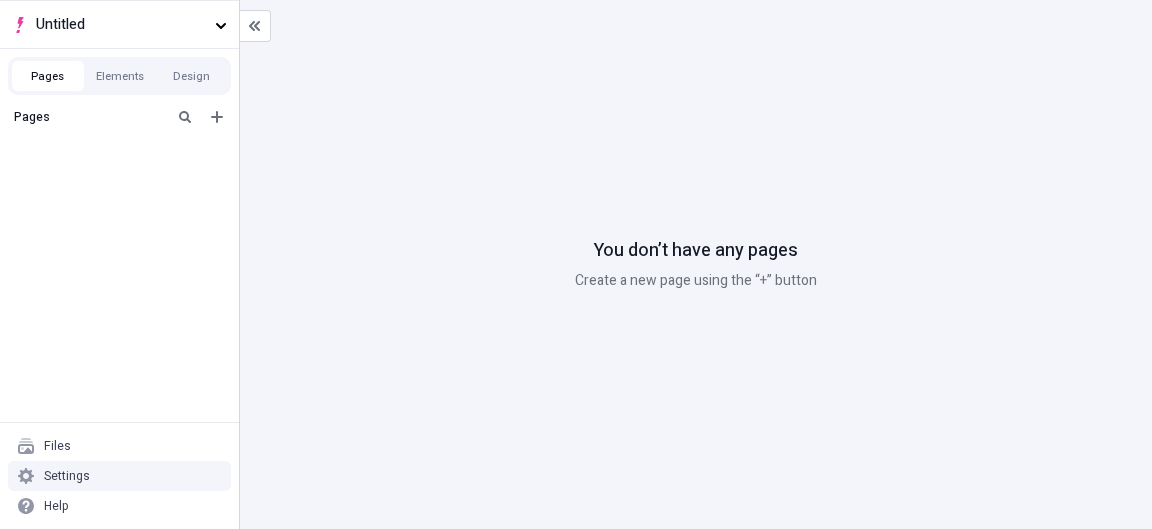 scroll, scrollTop: 0, scrollLeft: 0, axis: both 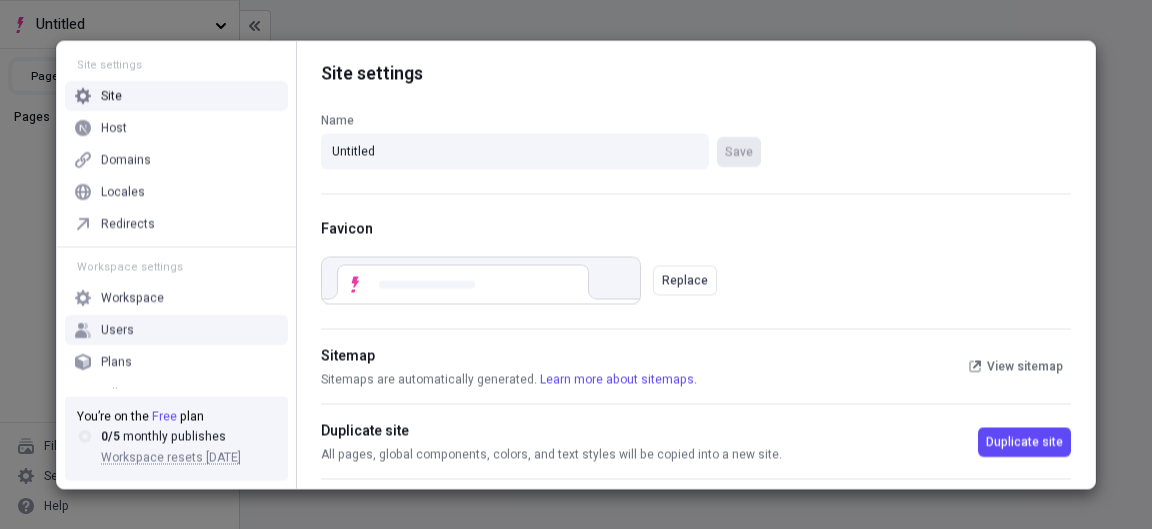 click on "Users" at bounding box center (117, 329) 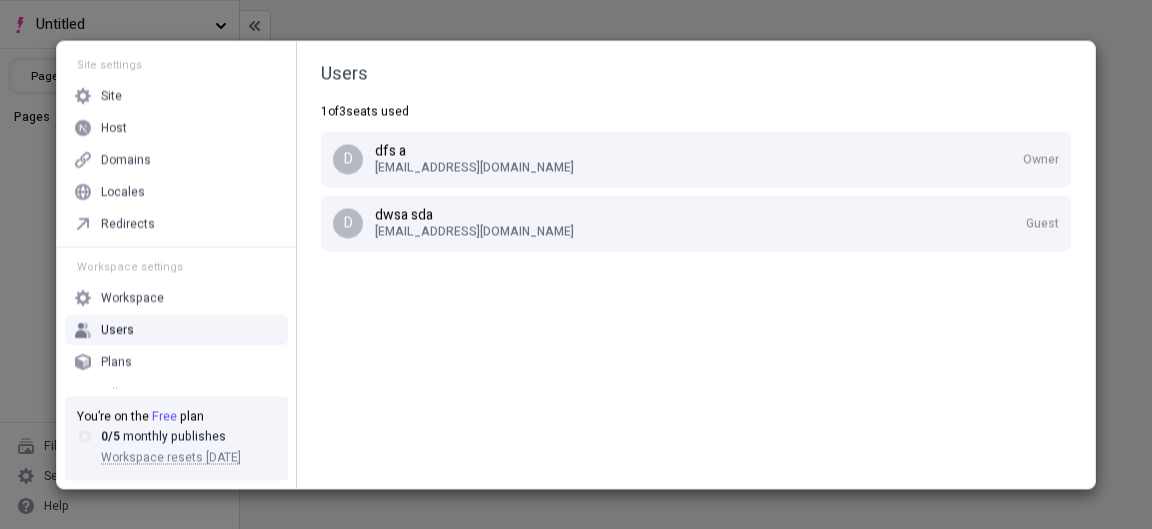 click on "Guest" at bounding box center (1042, 223) 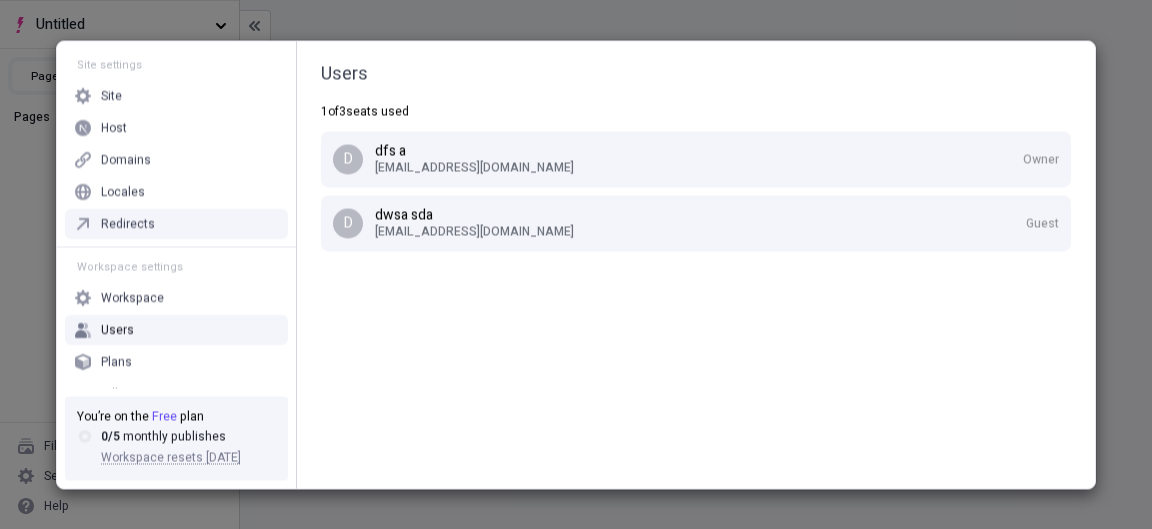 click on "Owner" at bounding box center [1041, 159] 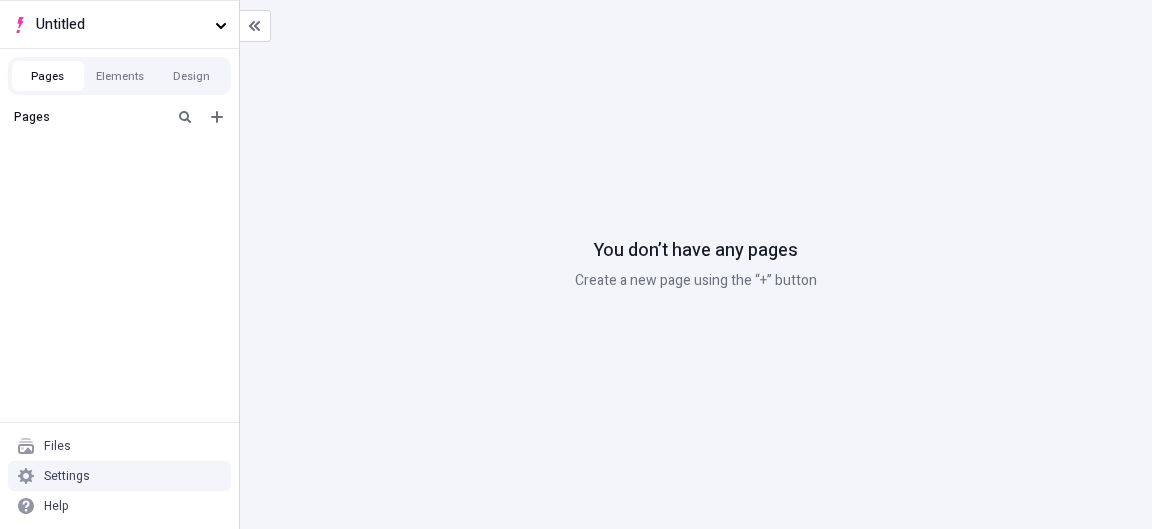 click on "Settings" at bounding box center (67, 476) 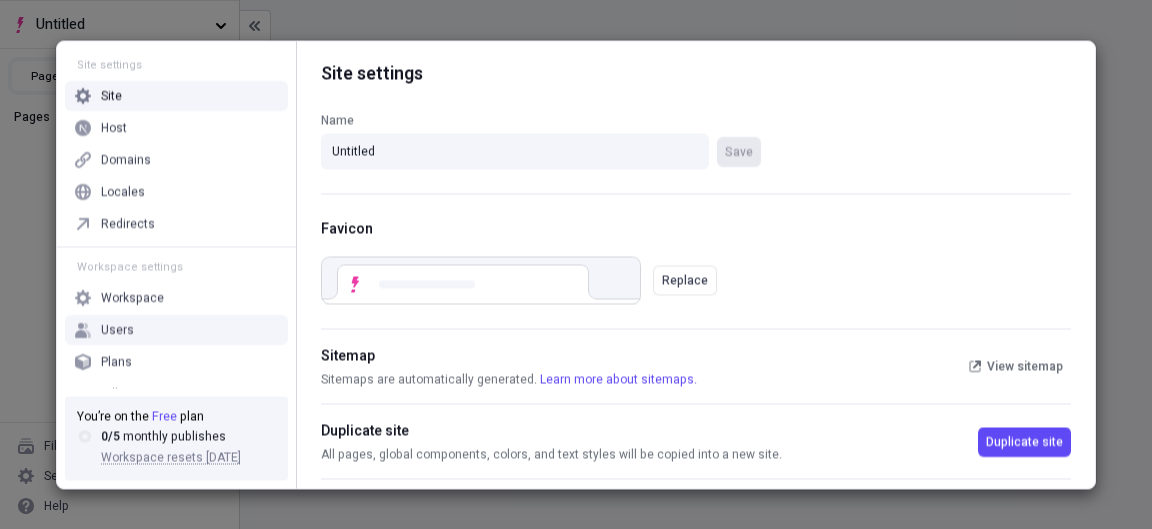 click on "Users" at bounding box center (176, 329) 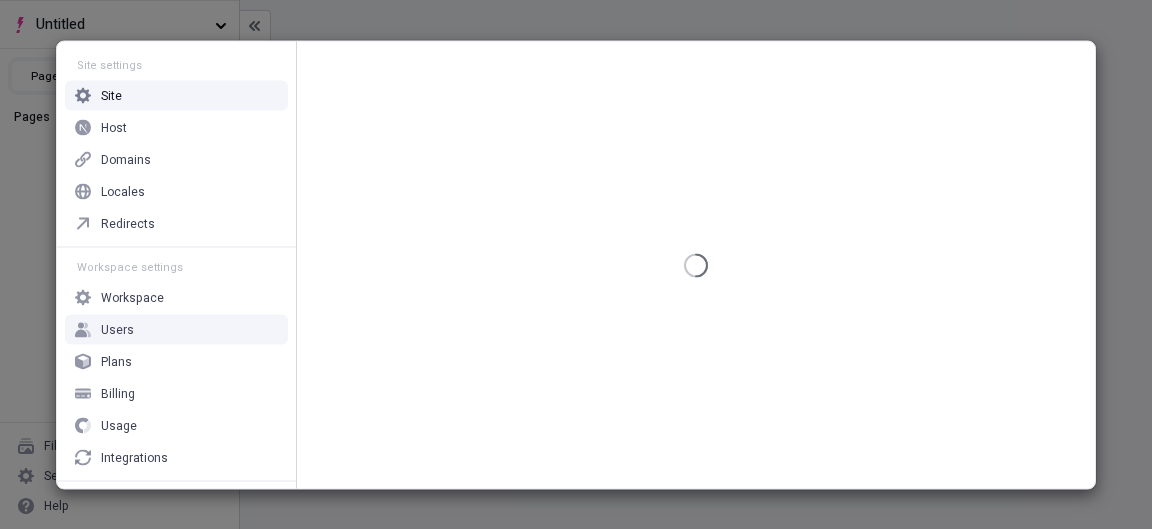 scroll, scrollTop: 0, scrollLeft: 0, axis: both 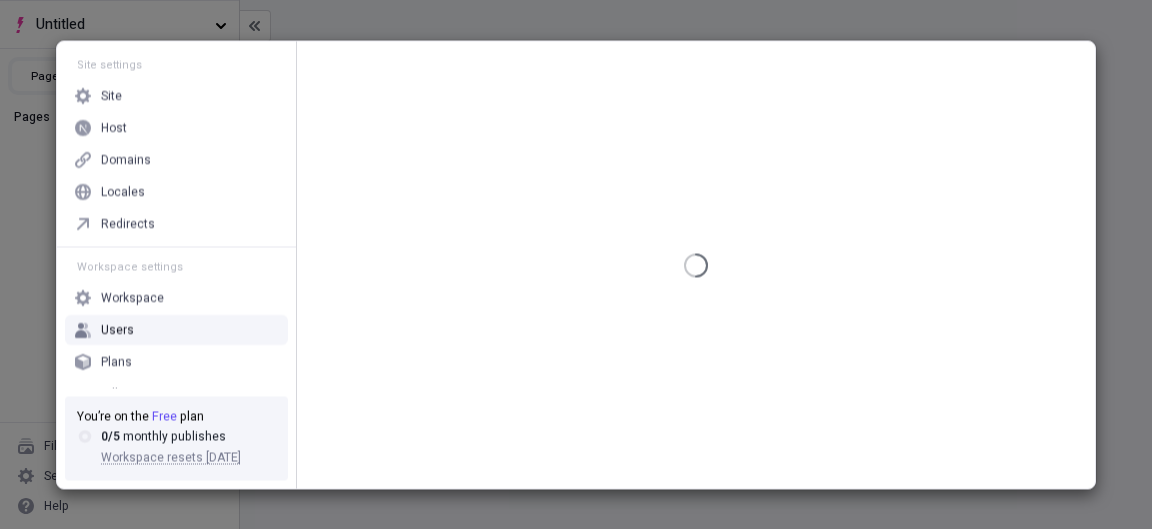 click on "Users" at bounding box center [117, 329] 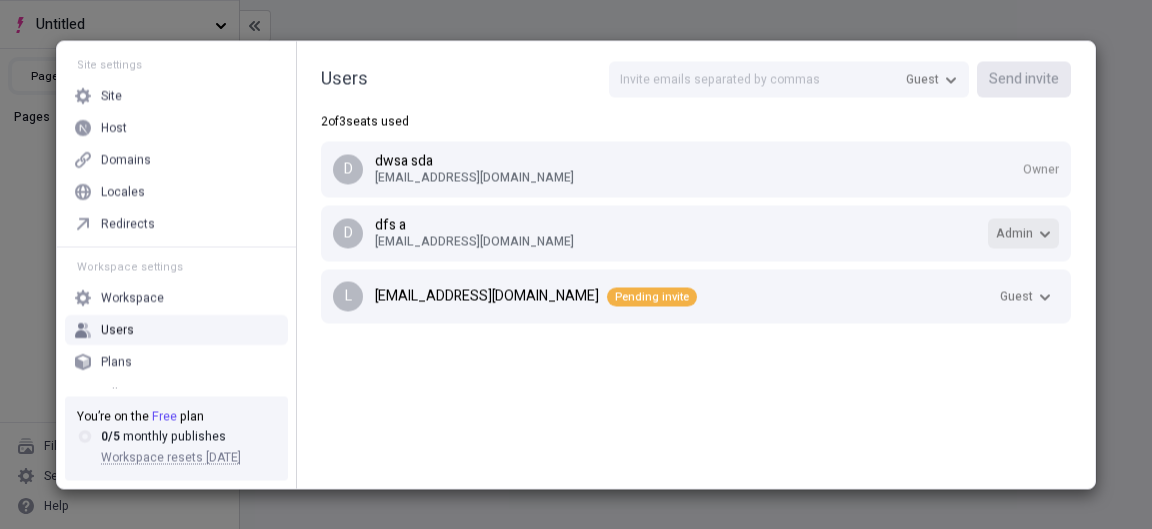 click on "Admin" at bounding box center (1023, 233) 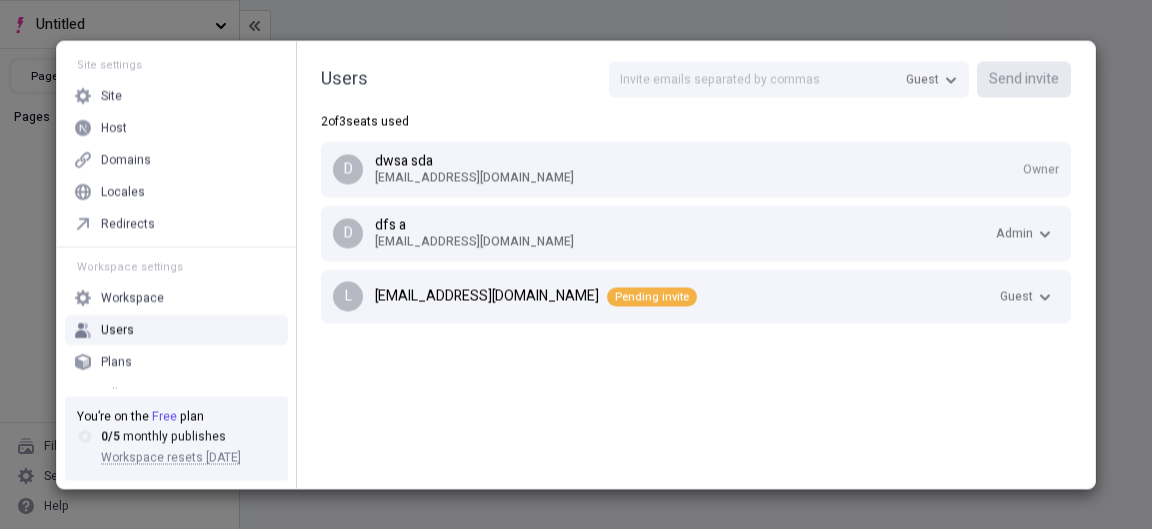 click on "Site settings Site Host Domains Locales Redirects Workspace settings Workspace Users Plans Billing Usage Integrations User settings Profile Feature previews You’re on the   Free   plan 0  /  5   monthly publishes Workspace resets 8/18/2025 Users Guest Send invite 2  of  3  seats used d dwsa sda hewibew274@forexru.com   Owner d dfs a sekesiy681@forexru.com   Admin l loyesel763@forexru.com Pending invite Guest" at bounding box center [576, 264] 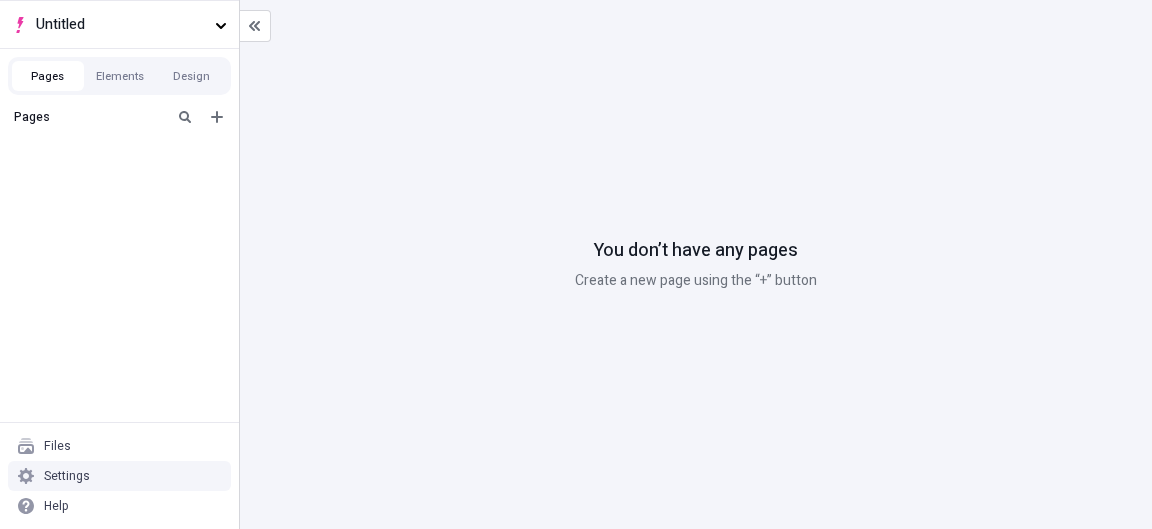click on "Settings" at bounding box center [67, 476] 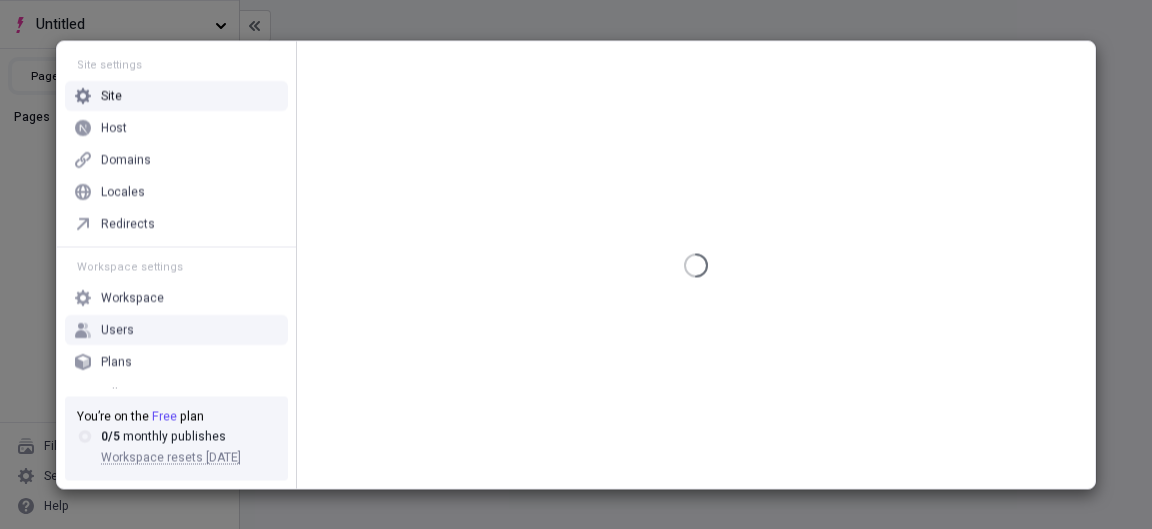 click on "Users" at bounding box center (117, 329) 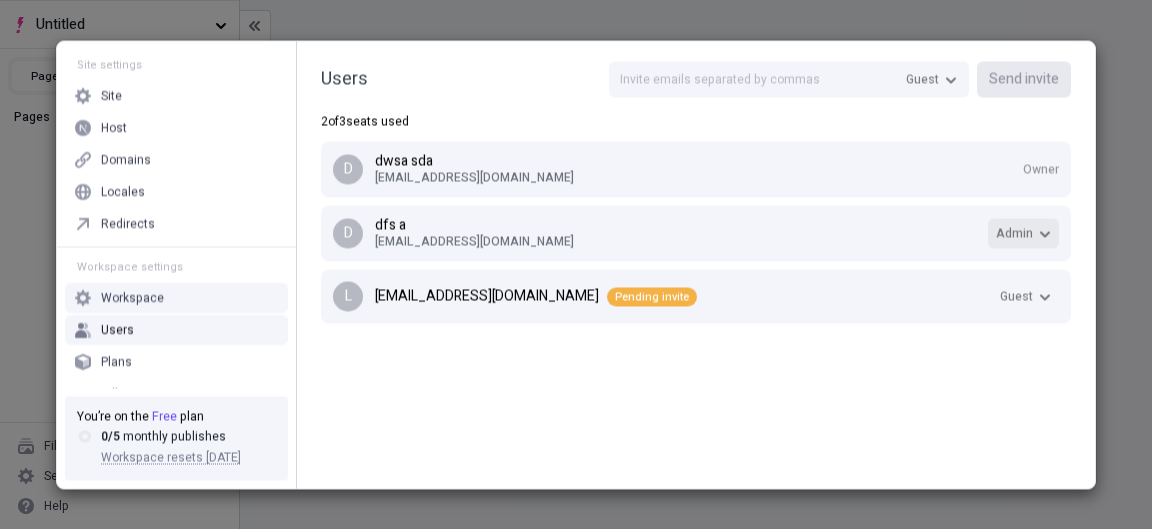 click on "Admin" at bounding box center [1014, 233] 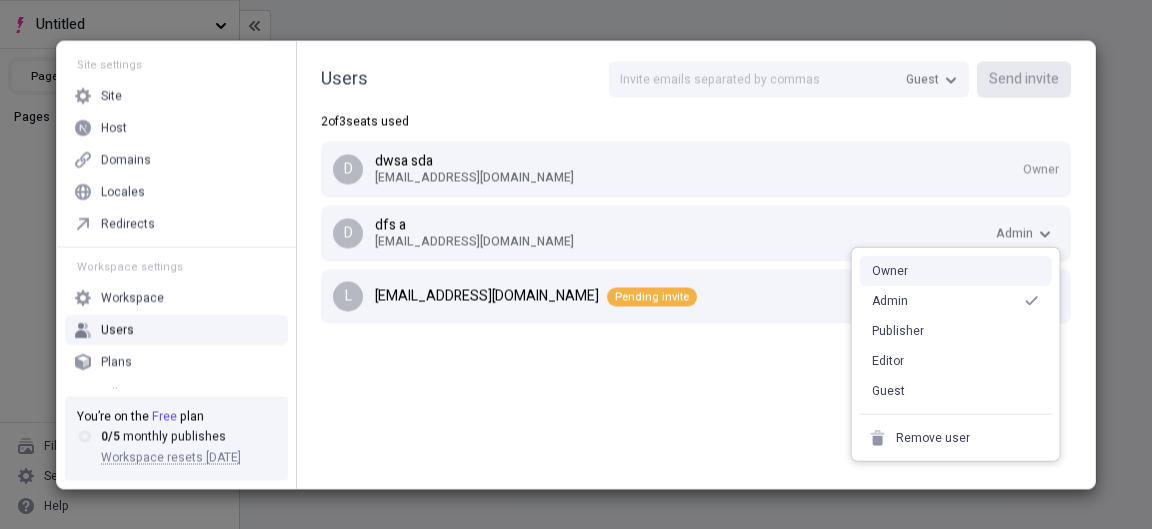click on "Owner" at bounding box center [890, 271] 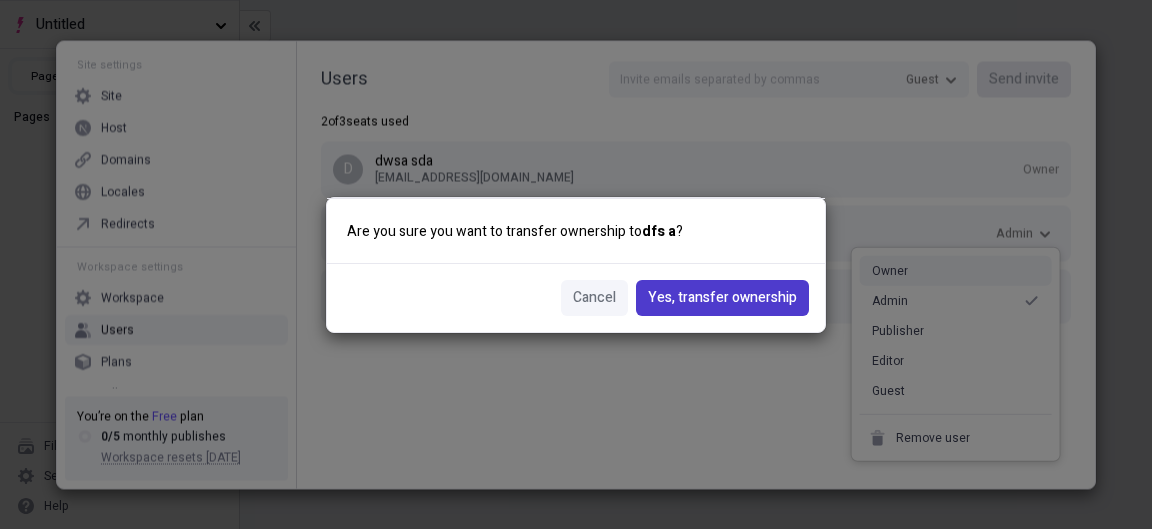 click on "Yes, transfer ownership" at bounding box center (722, 298) 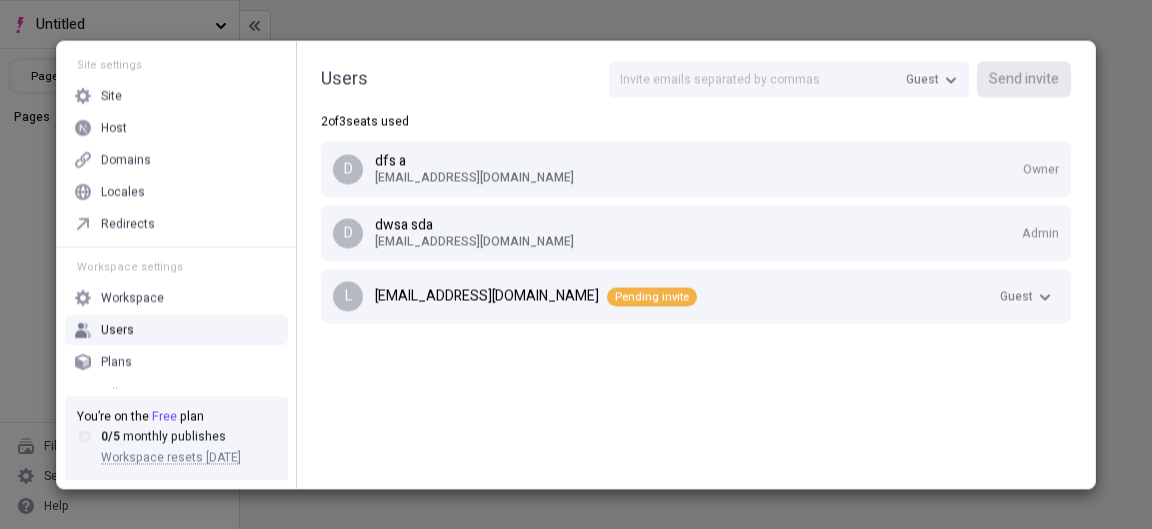 click on "Admin" at bounding box center [1040, 233] 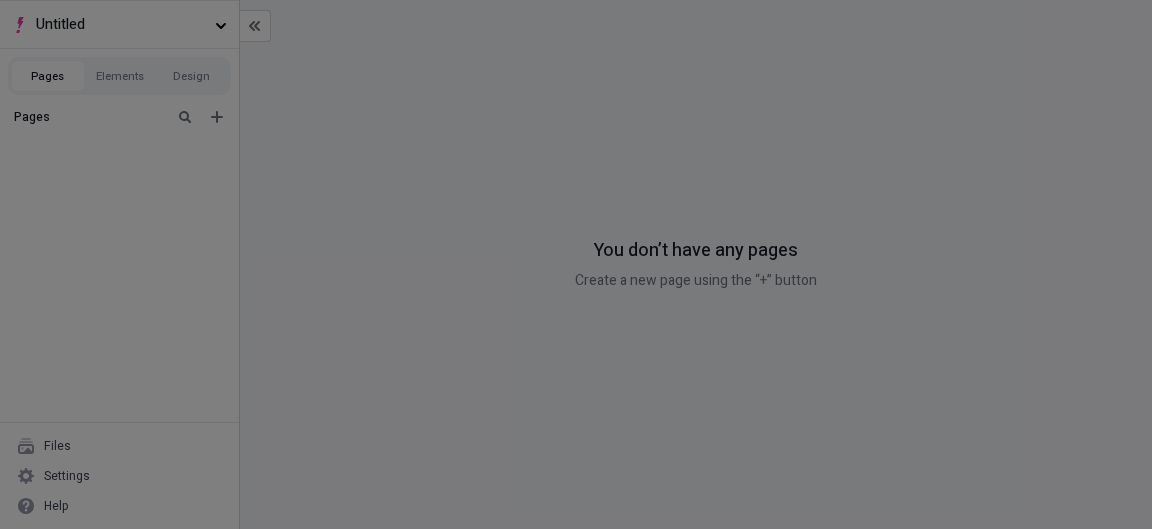 click on "Site settings Site Host Domains Locales Redirects Workspace settings Workspace Users Plans Billing Usage Integrations User settings Profile Feature previews You’re on the   Free   plan 0  /  5   monthly publishes Workspace resets 8/18/2025 Users Guest Send invite 2  of  3  seats used d dfs a sekesiy681@forexru.com   Owner d dwsa sda hewibew274@forexru.com   Admin l loyesel763@forexru.com Pending invite Guest" at bounding box center [576, 264] 